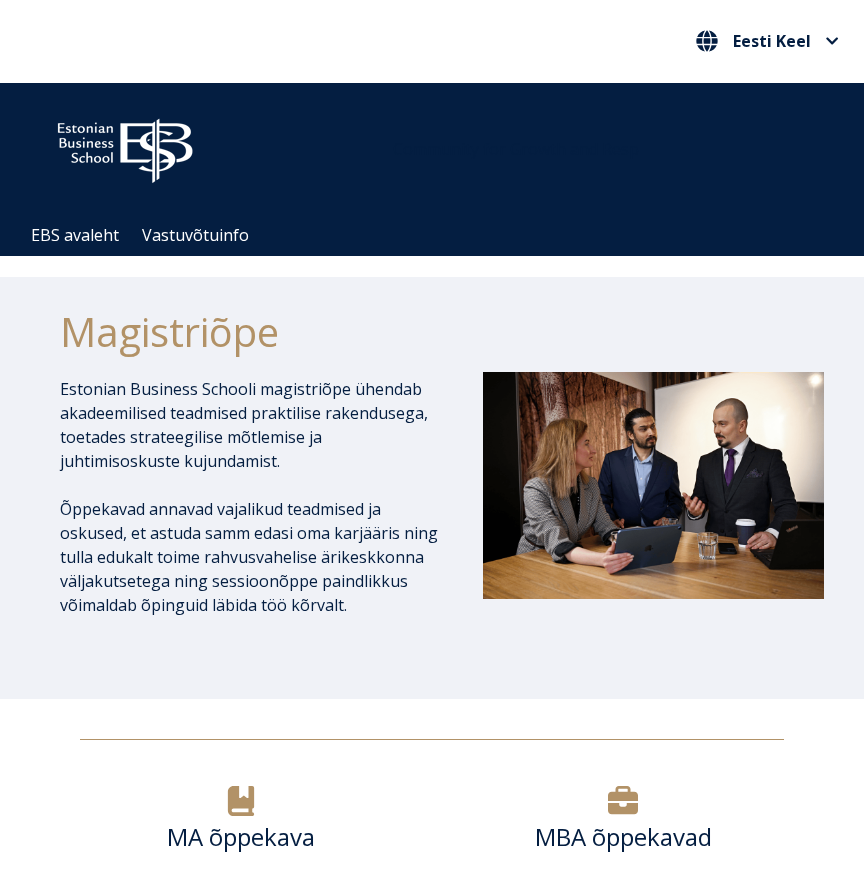 scroll, scrollTop: 854, scrollLeft: 0, axis: vertical 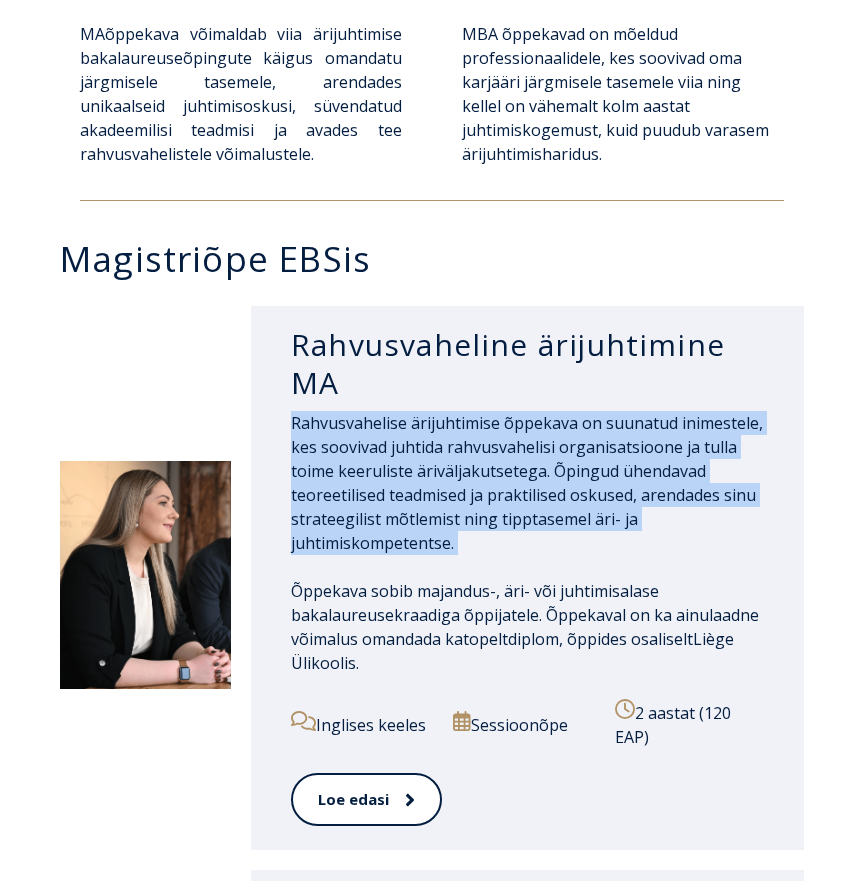 click on "Rahvusvahelise ärijuhtimise õppekava on suunatud inimestele, kes soovivad juhtida rahvusvahelisi organisatsioone ja tulla toime keeruliste äriväljakutsetega. Õpingud ühendavad teoreetilised teadmised ja praktilised oskused, arendades sinu strateegilist mõtlemist ning tipptasemel äri- ja juhtimiskompetentse." at bounding box center (527, 483) 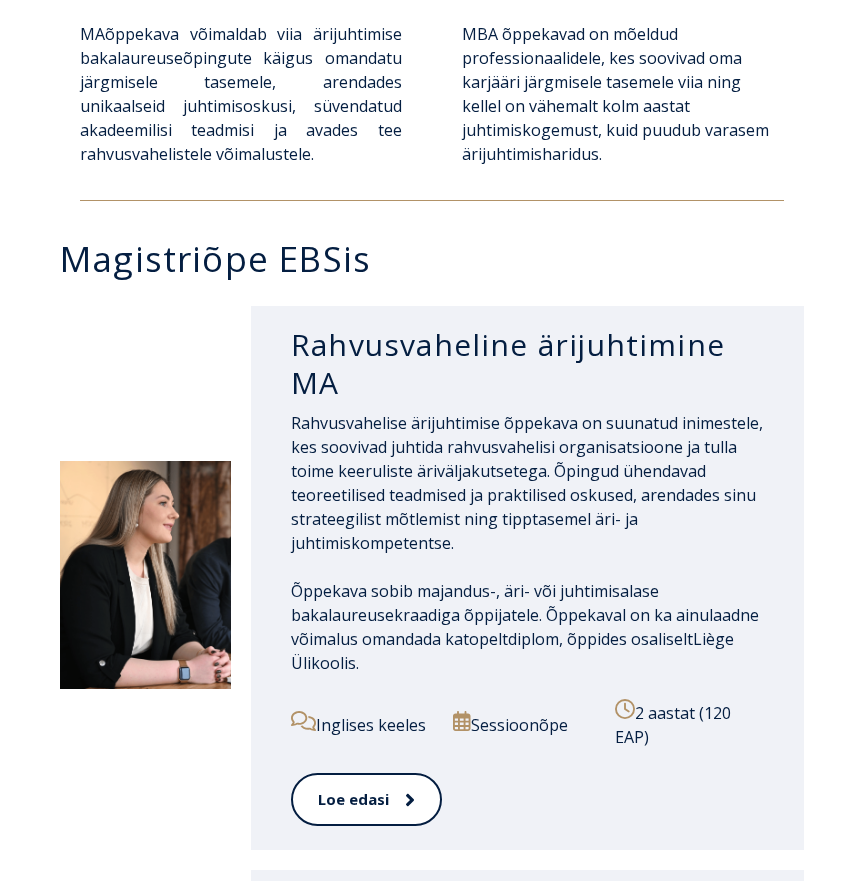 click on "Rahvusvaheline ärijuhtimine MA" at bounding box center [527, 363] 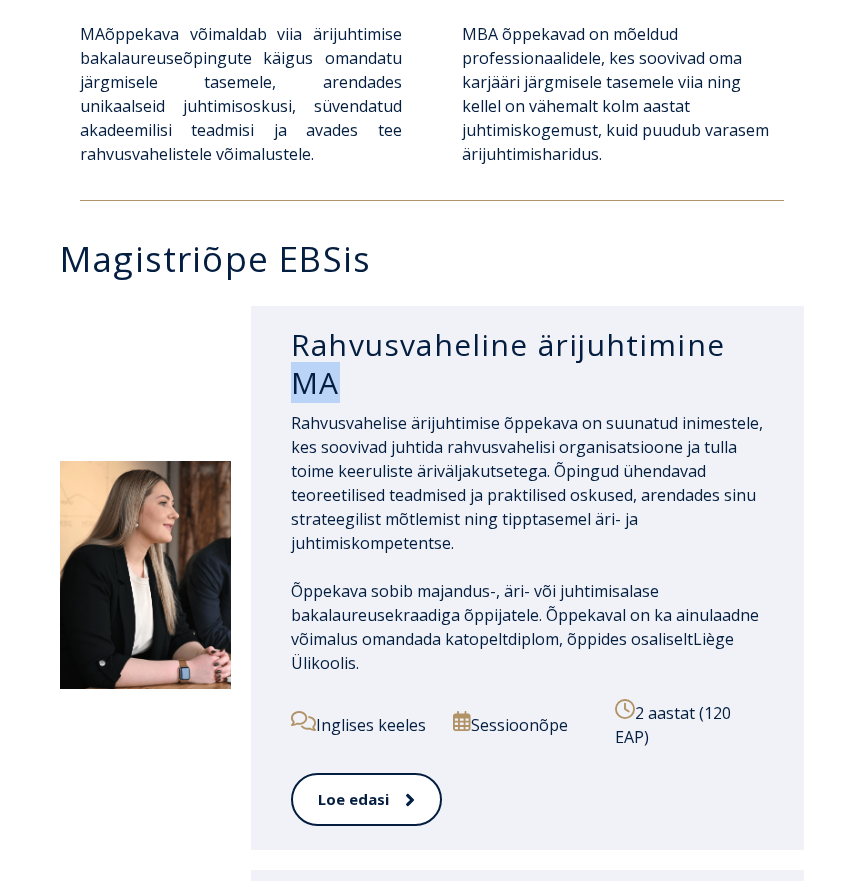 click on "Rahvusvaheline ärijuhtimine MA" at bounding box center [527, 363] 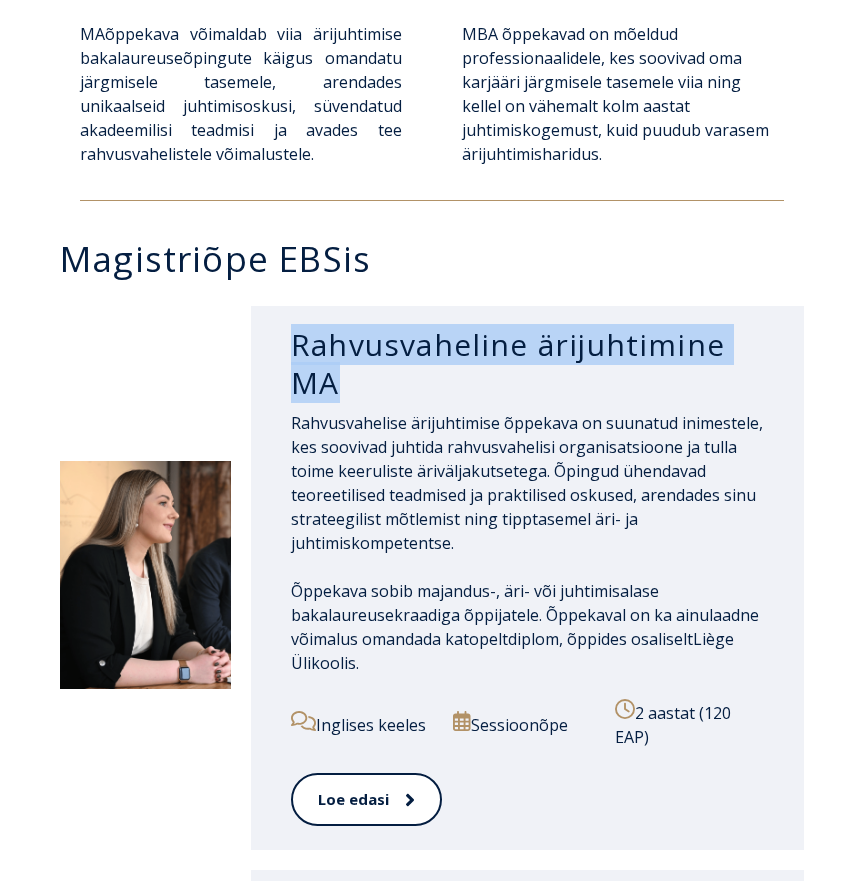 click on "Rahvusvaheline ärijuhtimine MA" at bounding box center (527, 363) 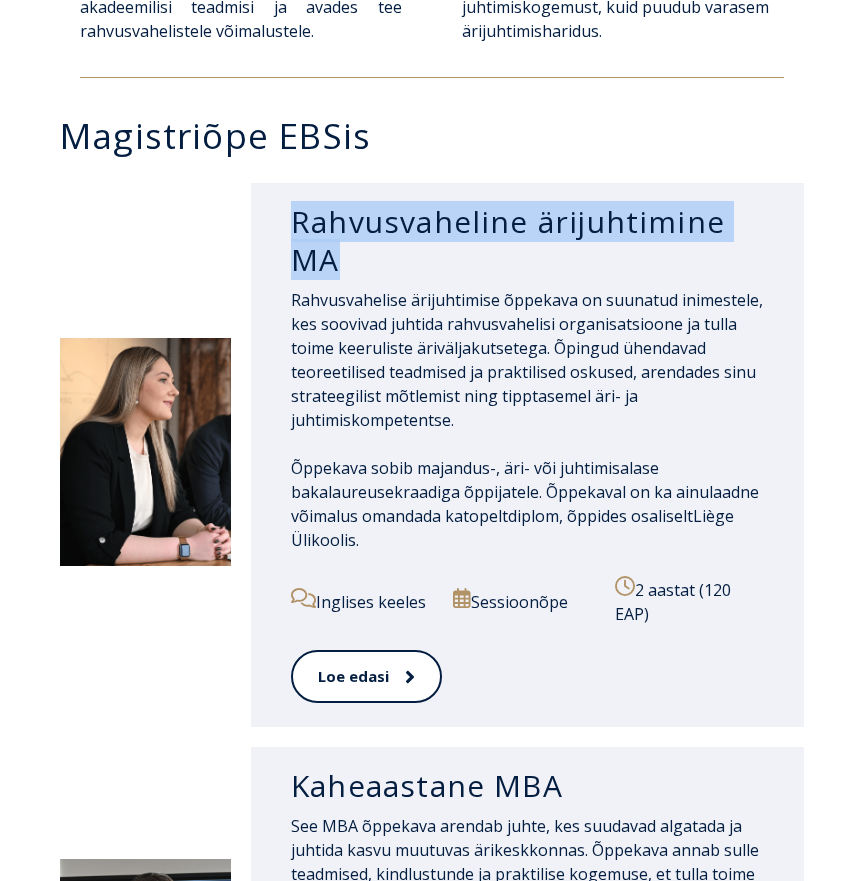 scroll, scrollTop: 1261, scrollLeft: 0, axis: vertical 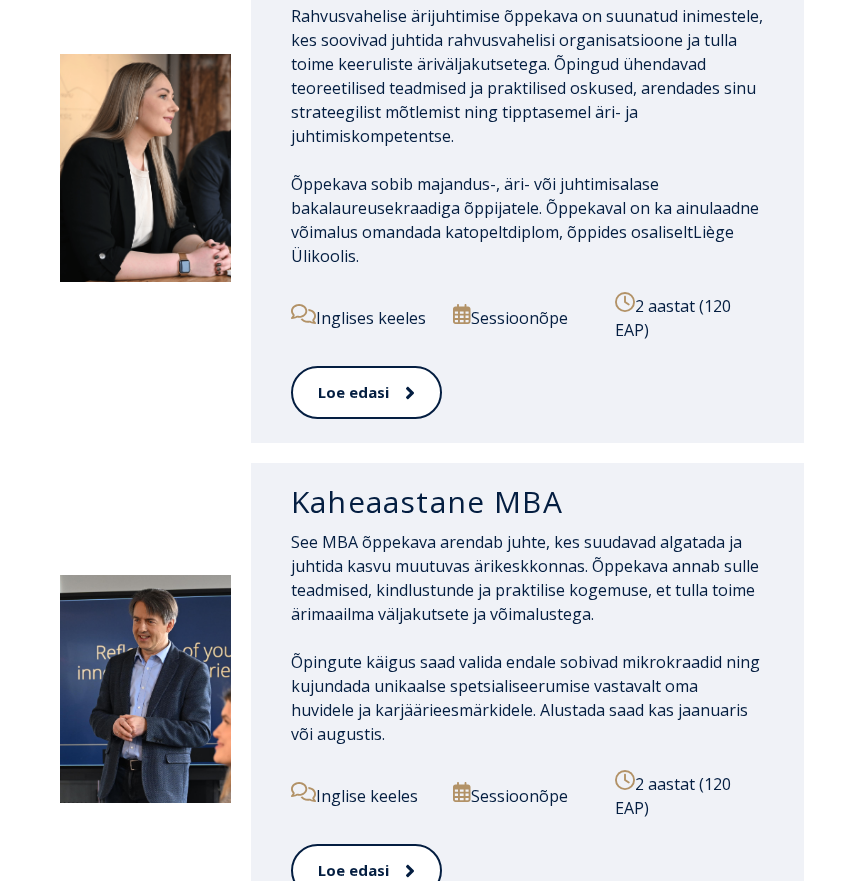 click on "Kaheaastane MBA" at bounding box center (527, 502) 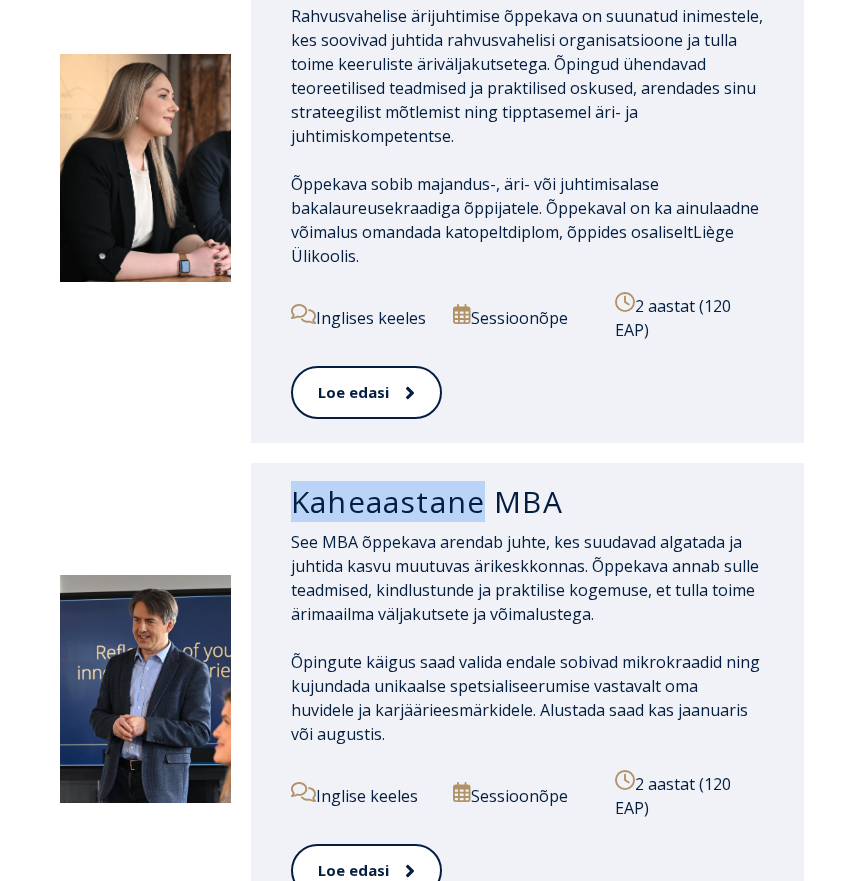 click on "Kaheaastane MBA" at bounding box center [527, 502] 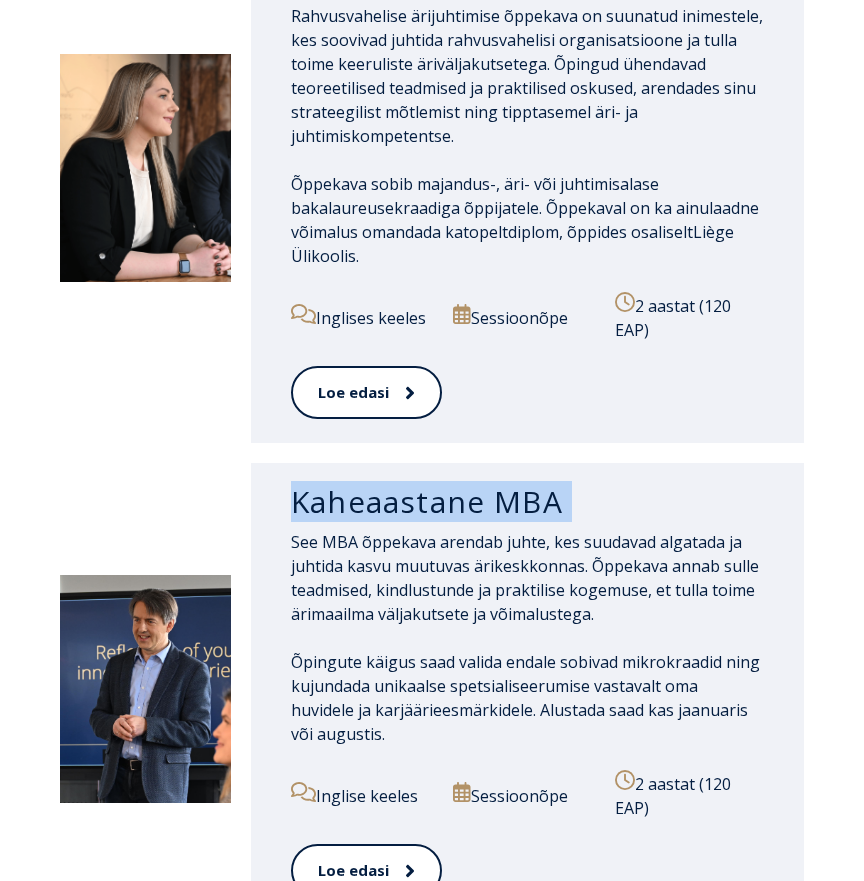 click on "Kaheaastane MBA" at bounding box center (527, 502) 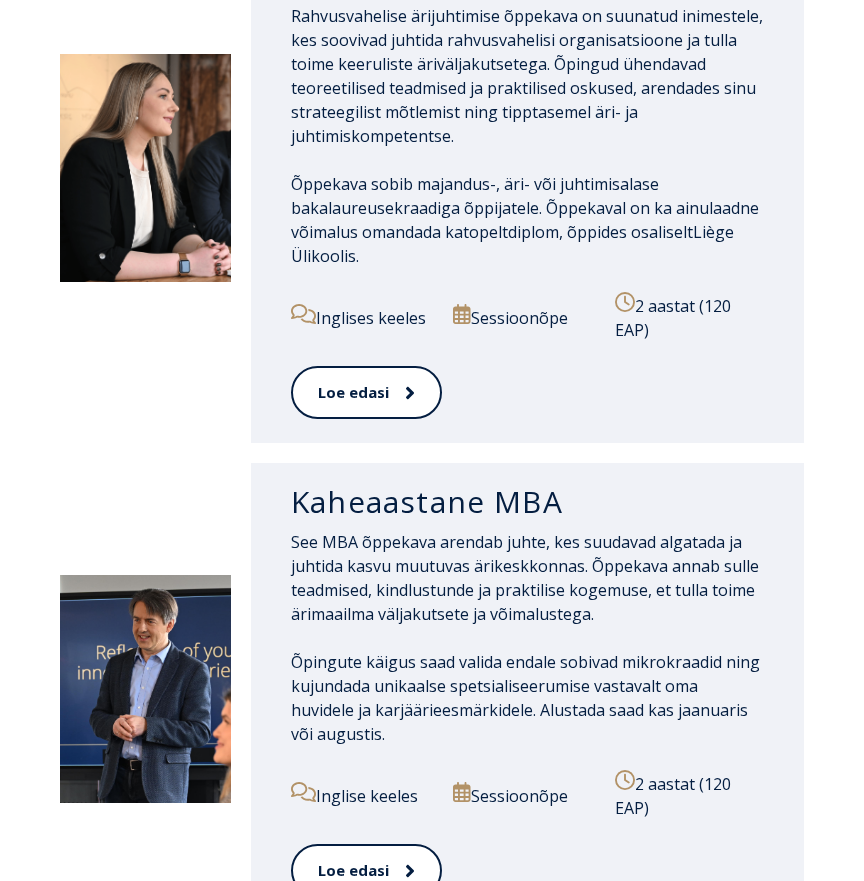 click on "See MBA õppekava arendab juhte, kes suudavad algatada ja juhtida kasvu muutuvas ärikeskkonnas. Õppekava annab sulle teadmised, kindlustunde ja praktilise kogemuse, et tulla toime ärimaailma väljakutsete ja võimalustega." at bounding box center (527, 578) 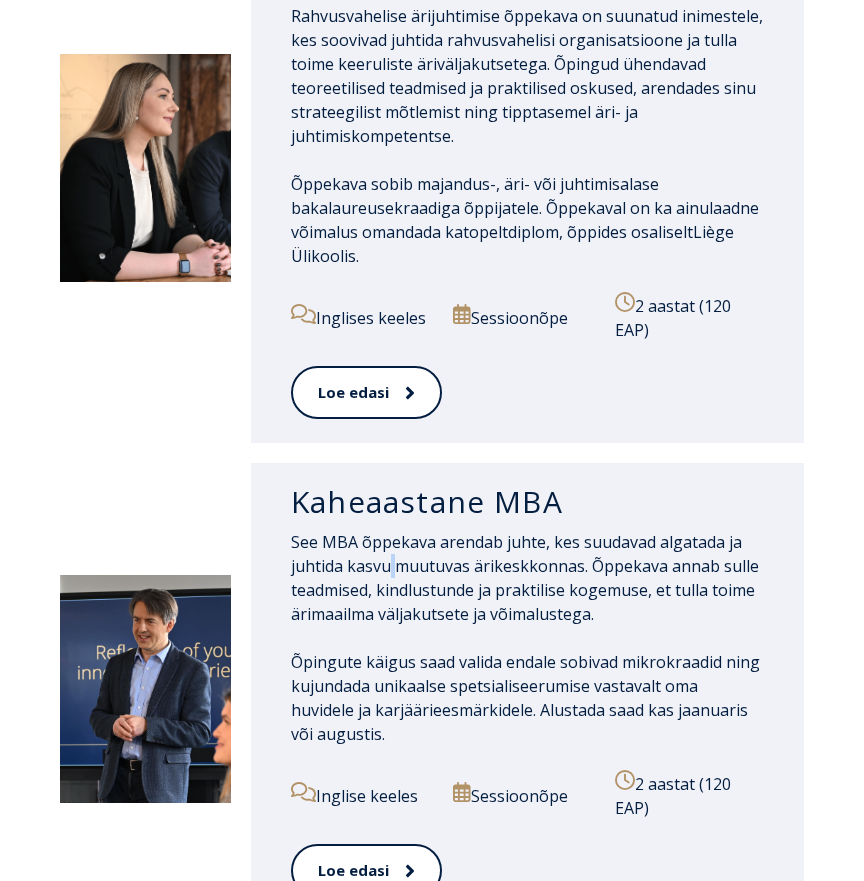 click on "See MBA õppekava arendab juhte, kes suudavad algatada ja juhtida kasvu muutuvas ärikeskkonnas. Õppekava annab sulle teadmised, kindlustunde ja praktilise kogemuse, et tulla toime ärimaailma väljakutsete ja võimalustega." at bounding box center (527, 578) 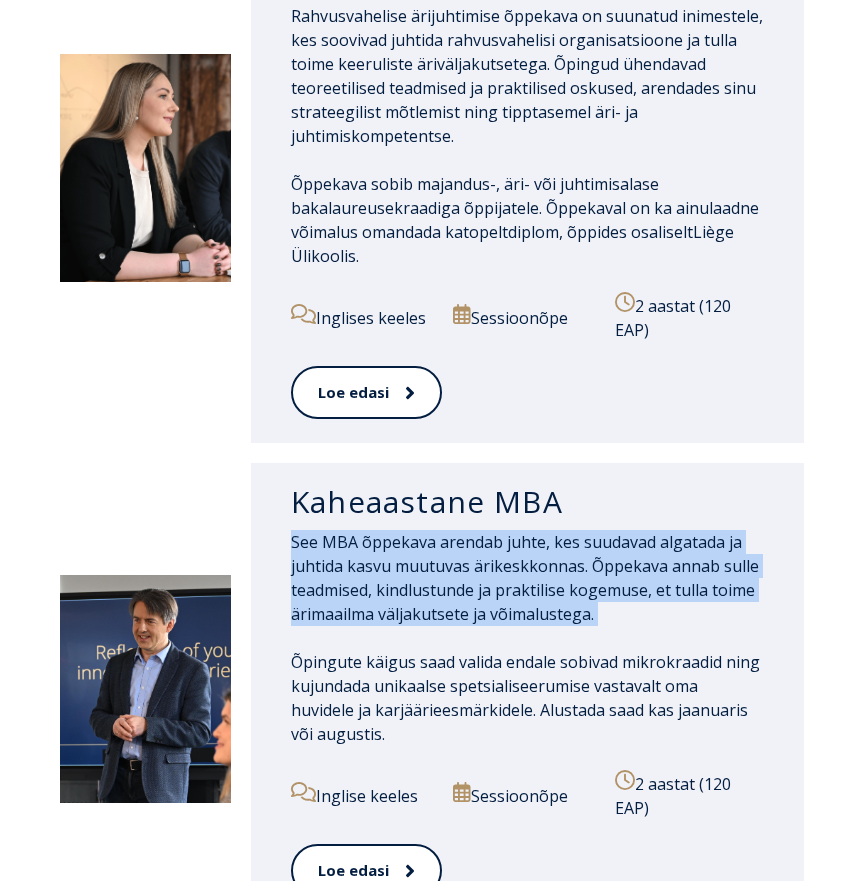 click on "See MBA õppekava arendab juhte, kes suudavad algatada ja juhtida kasvu muutuvas ärikeskkonnas. Õppekava annab sulle teadmised, kindlustunde ja praktilise kogemuse, et tulla toime ärimaailma väljakutsete ja võimalustega." at bounding box center (527, 578) 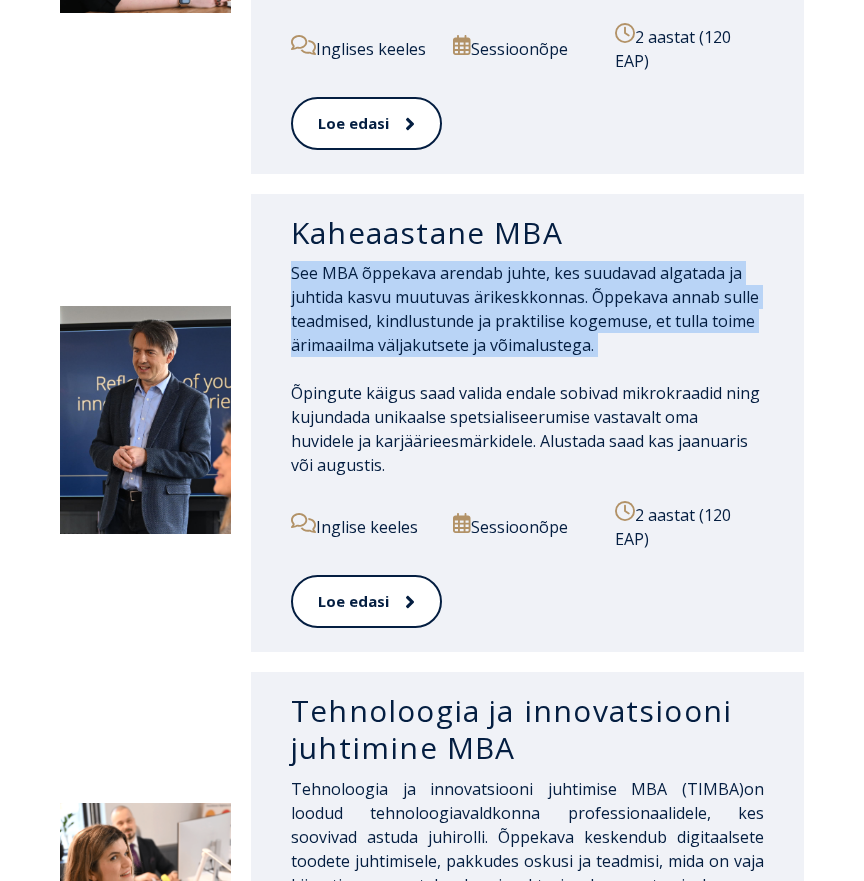 scroll, scrollTop: 1894, scrollLeft: 0, axis: vertical 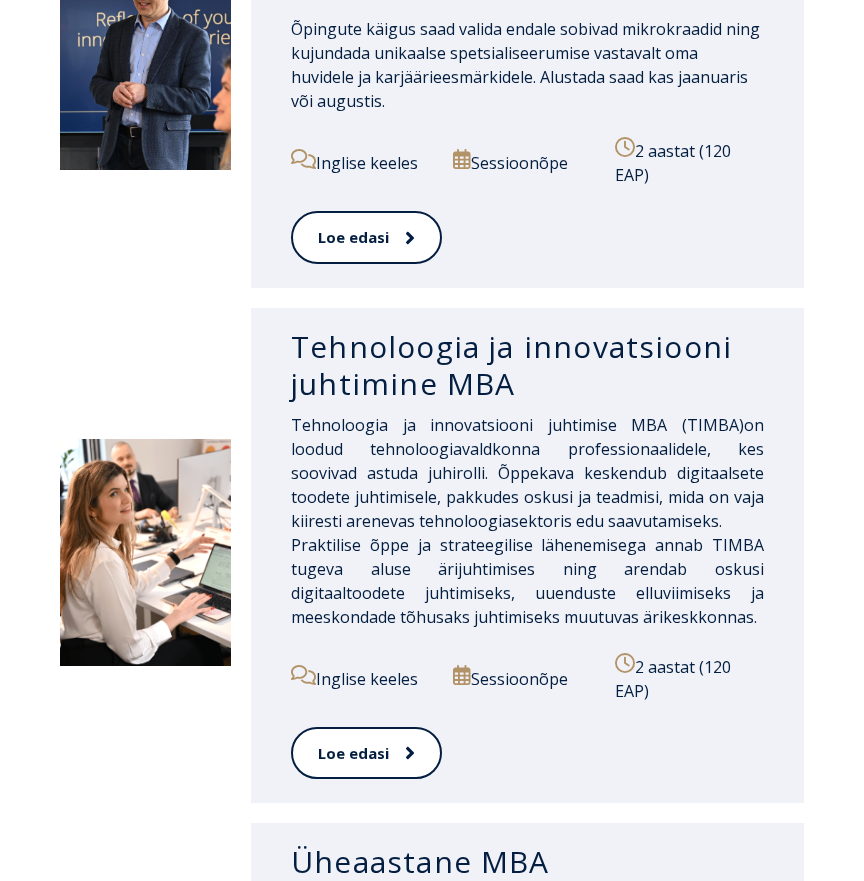 click on "Tehnoloogia ja innovatsiooni juhtimine MBA" at bounding box center [527, 365] 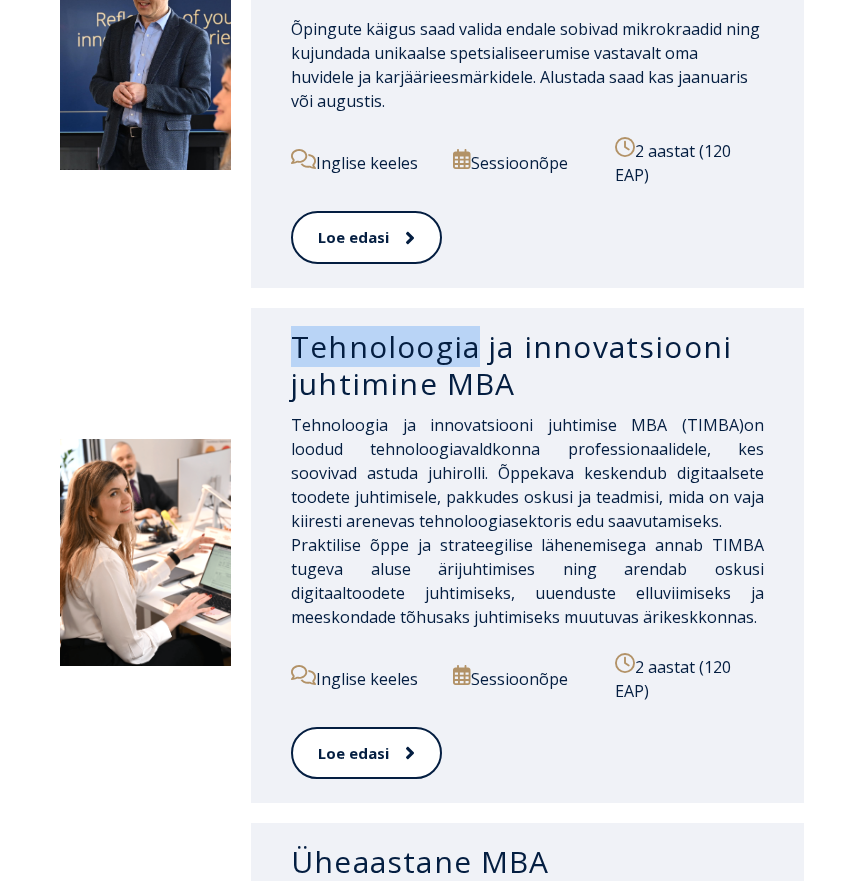 click on "Tehnoloogia ja innovatsiooni juhtimine MBA" at bounding box center (527, 365) 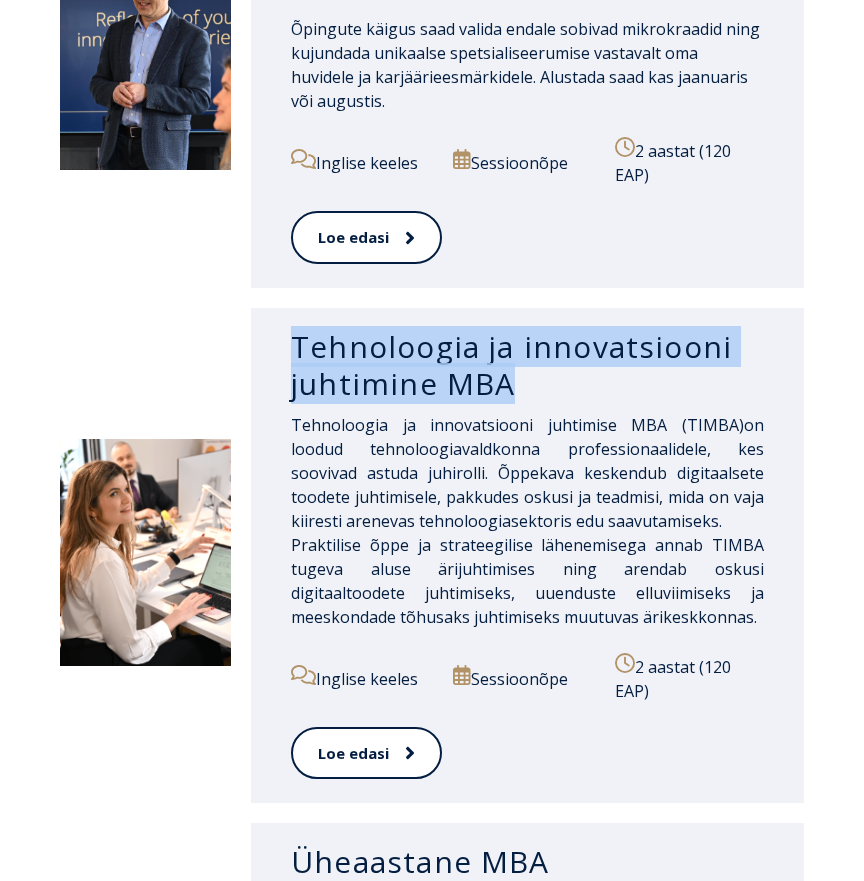 click on "Tehnoloogia ja innovatsiooni juhtimine MBA" at bounding box center [527, 365] 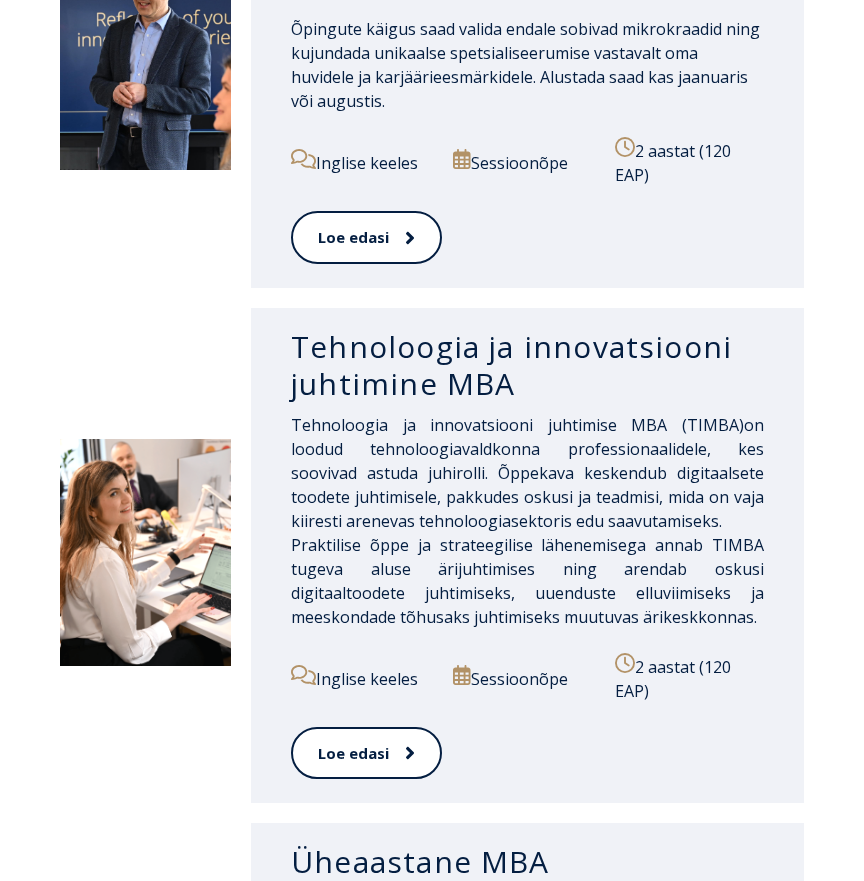 click on "on loodud tehnoloogiavaldkonna professionaalidele, kes soovivad astuda juhirolli. Õppekava keskendub digitaalsete toodete juhtimisele, pakkudes oskusi ja teadmisi, mida on vaja kiiresti arenevas tehnoloogiasektoris edu saavutamiseks." at bounding box center [527, 473] 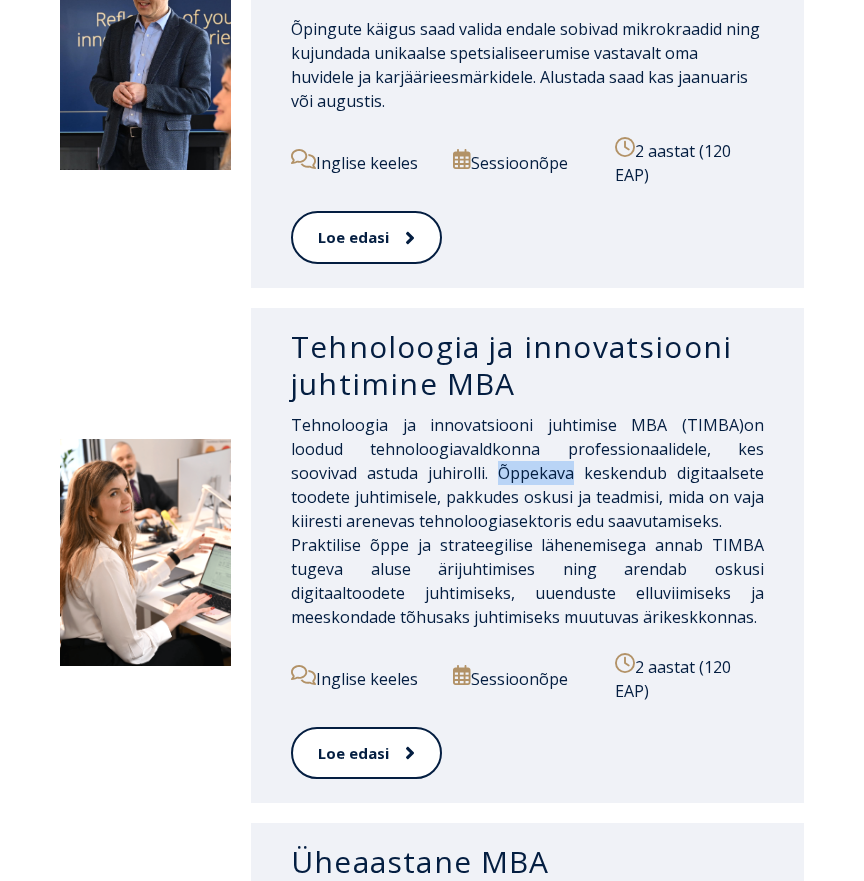 click on "on loodud tehnoloogiavaldkonna professionaalidele, kes soovivad astuda juhirolli. Õppekava keskendub digitaalsete toodete juhtimisele, pakkudes oskusi ja teadmisi, mida on vaja kiiresti arenevas tehnoloogiasektoris edu saavutamiseks." at bounding box center (527, 473) 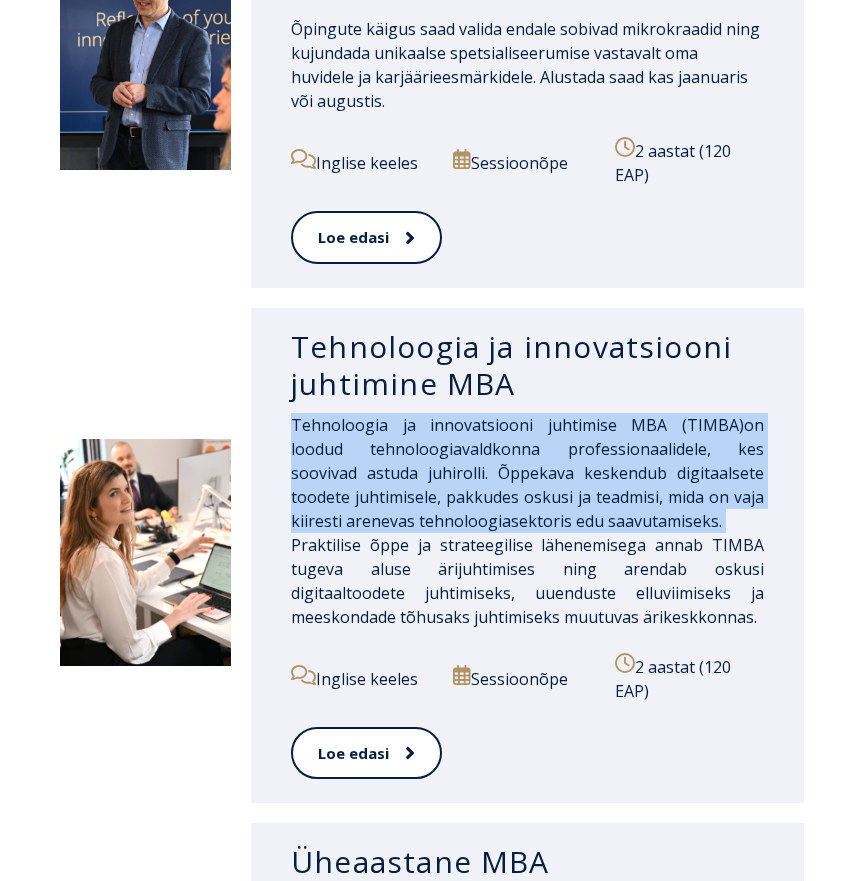 click on "on loodud tehnoloogiavaldkonna professionaalidele, kes soovivad astuda juhirolli. Õppekava keskendub digitaalsete toodete juhtimisele, pakkudes oskusi ja teadmisi, mida on vaja kiiresti arenevas tehnoloogiasektoris edu saavutamiseks." at bounding box center (527, 473) 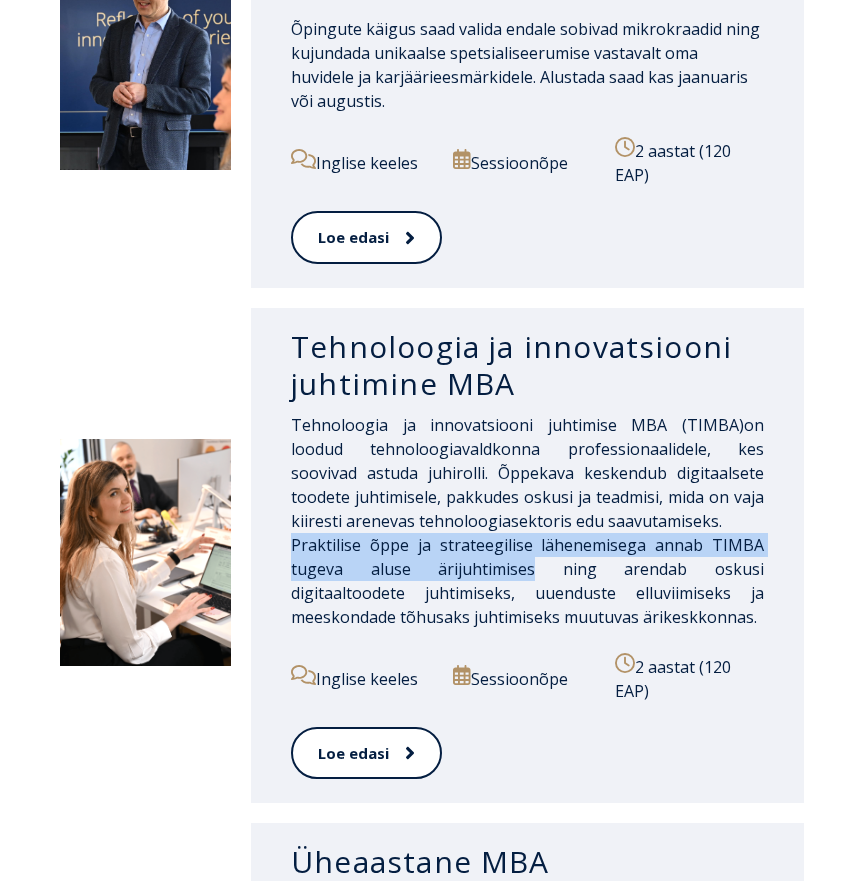 drag, startPoint x: 474, startPoint y: 570, endPoint x: 261, endPoint y: 545, distance: 214.46211 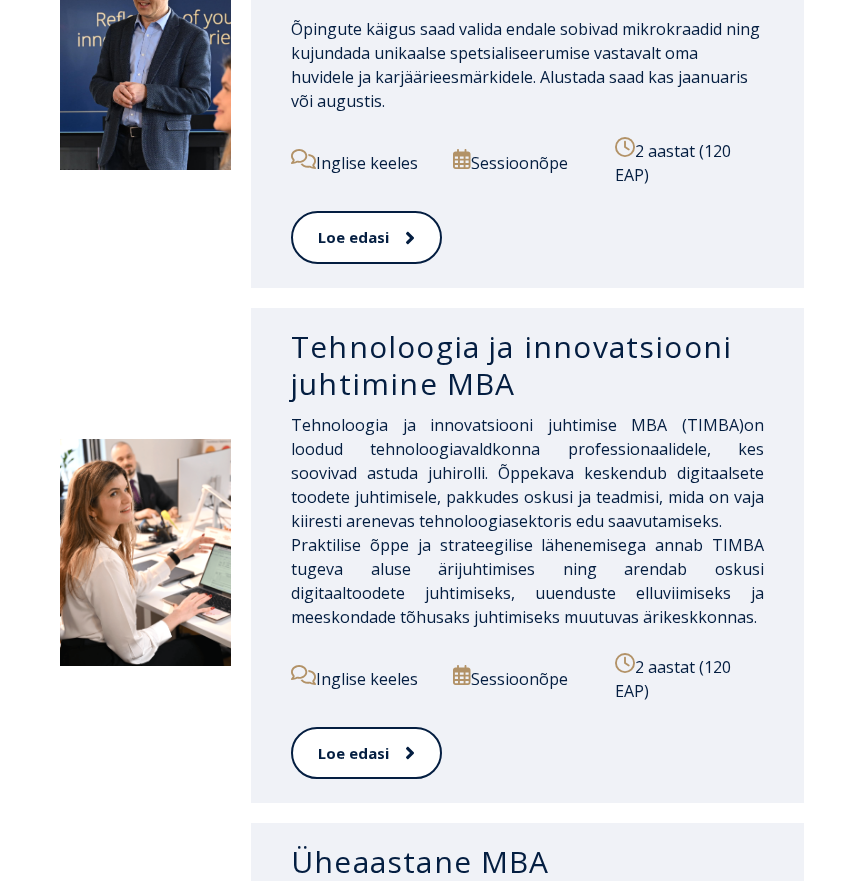 click on "Praktilise õppe ja strateegilise lähenemisega annab TIMBA tugeva aluse ärijuhtimises ning arendab oskusi digitaaltoodete juhtimiseks, uuenduste elluviimiseks ja meeskondade tõhusaks juhtimiseks muutuvas ärikeskkonnas." at bounding box center (527, 581) 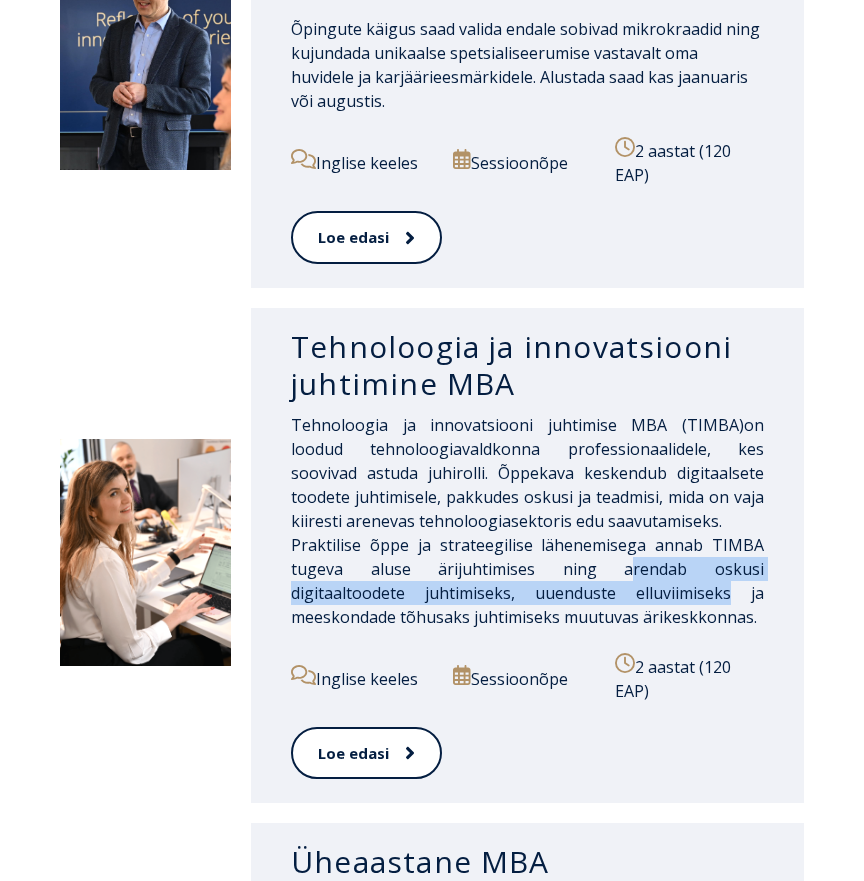 drag, startPoint x: 537, startPoint y: 571, endPoint x: 565, endPoint y: 590, distance: 33.83785 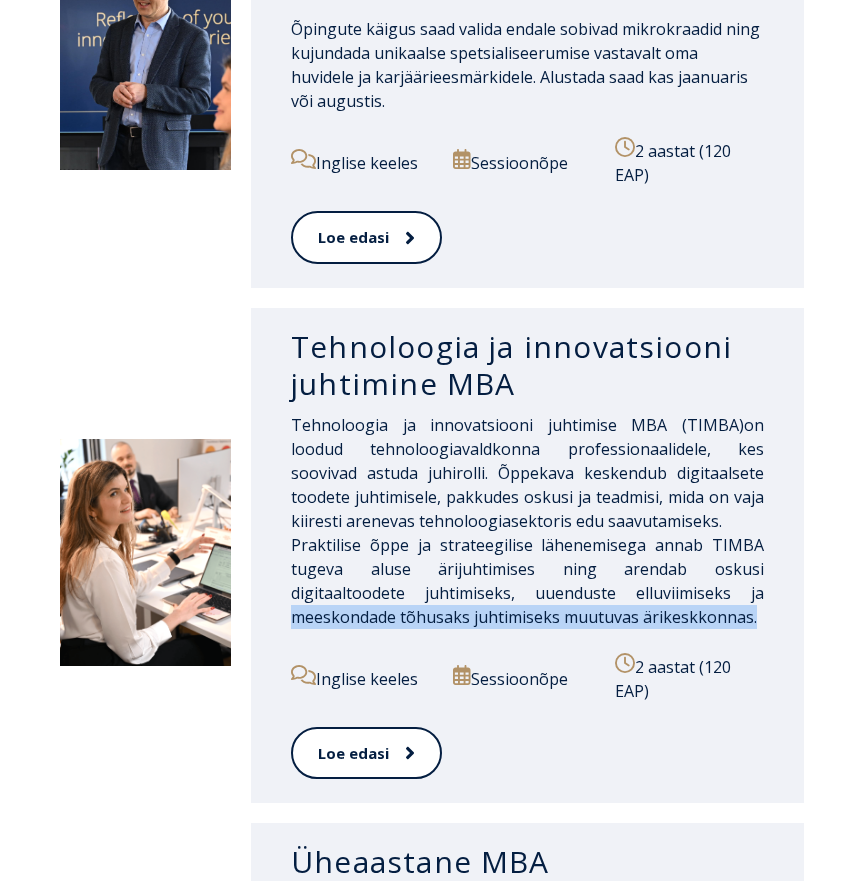 drag, startPoint x: 590, startPoint y: 595, endPoint x: 597, endPoint y: 617, distance: 23.086792 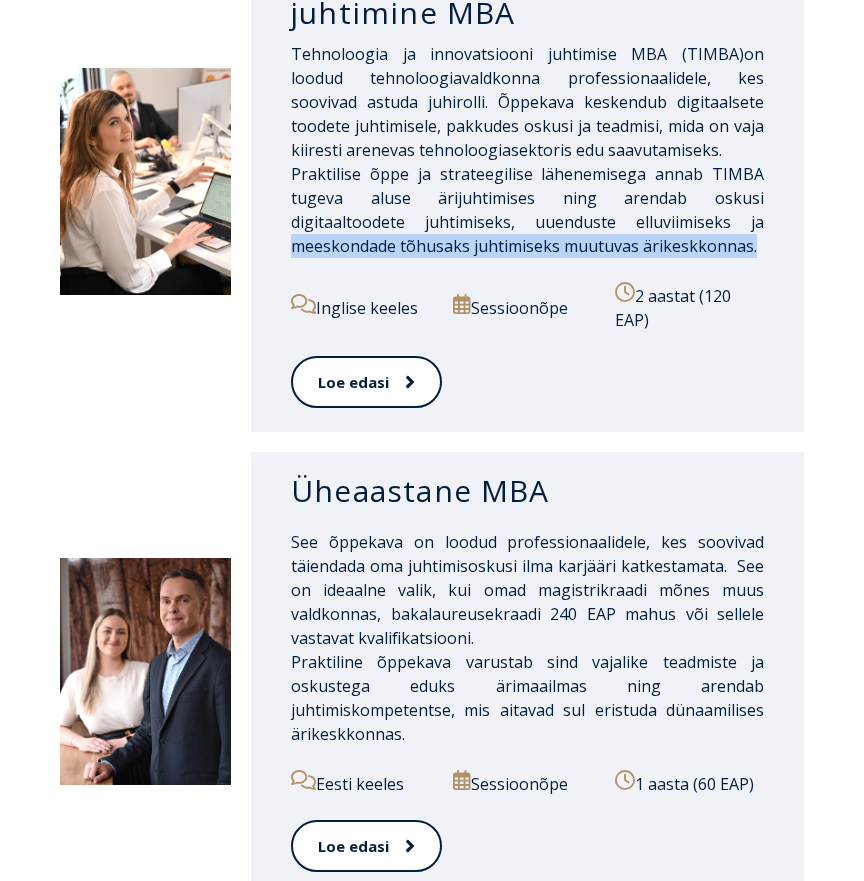 scroll, scrollTop: 2278, scrollLeft: 0, axis: vertical 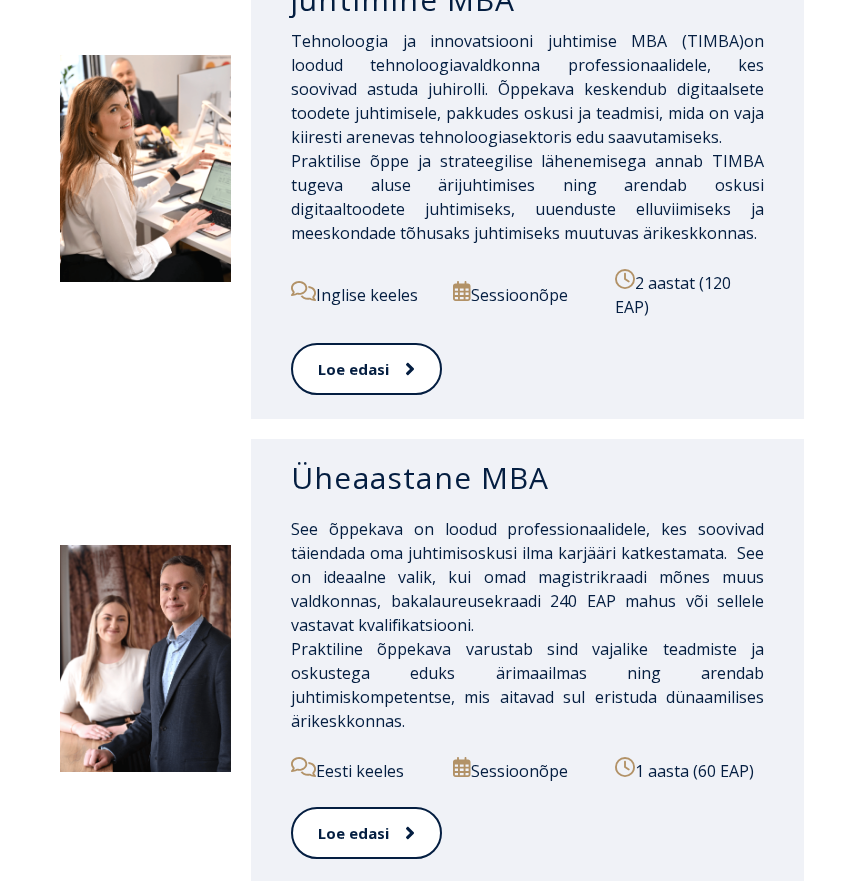 click on "Üheaastane MBA" at bounding box center [527, 478] 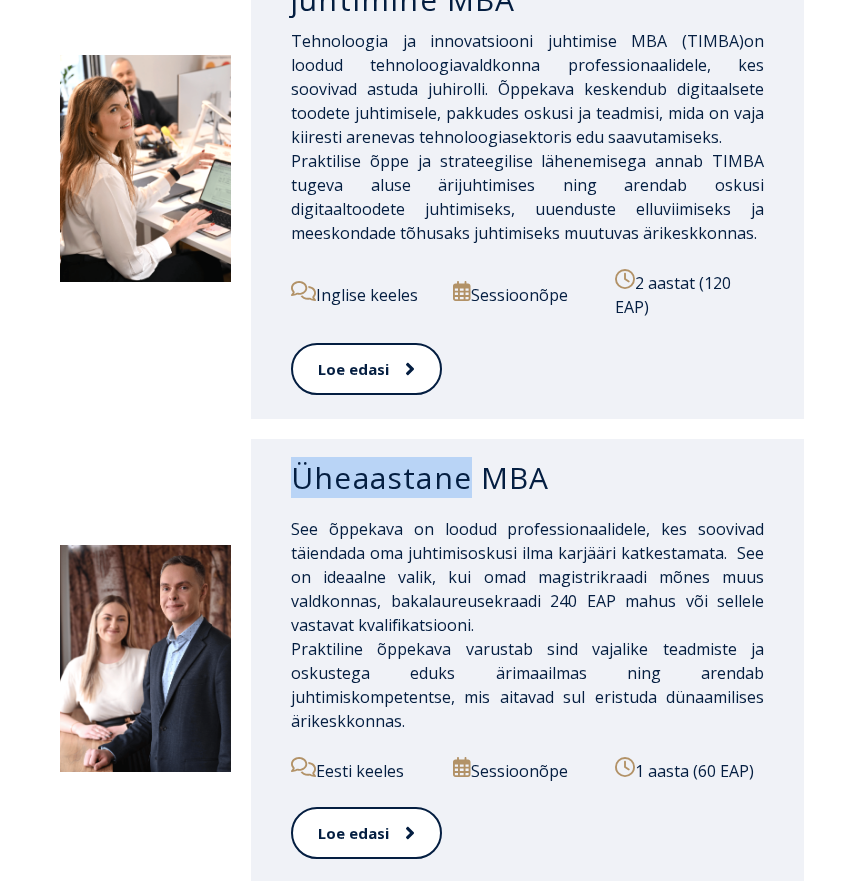 click on "Üheaastane MBA" at bounding box center [527, 478] 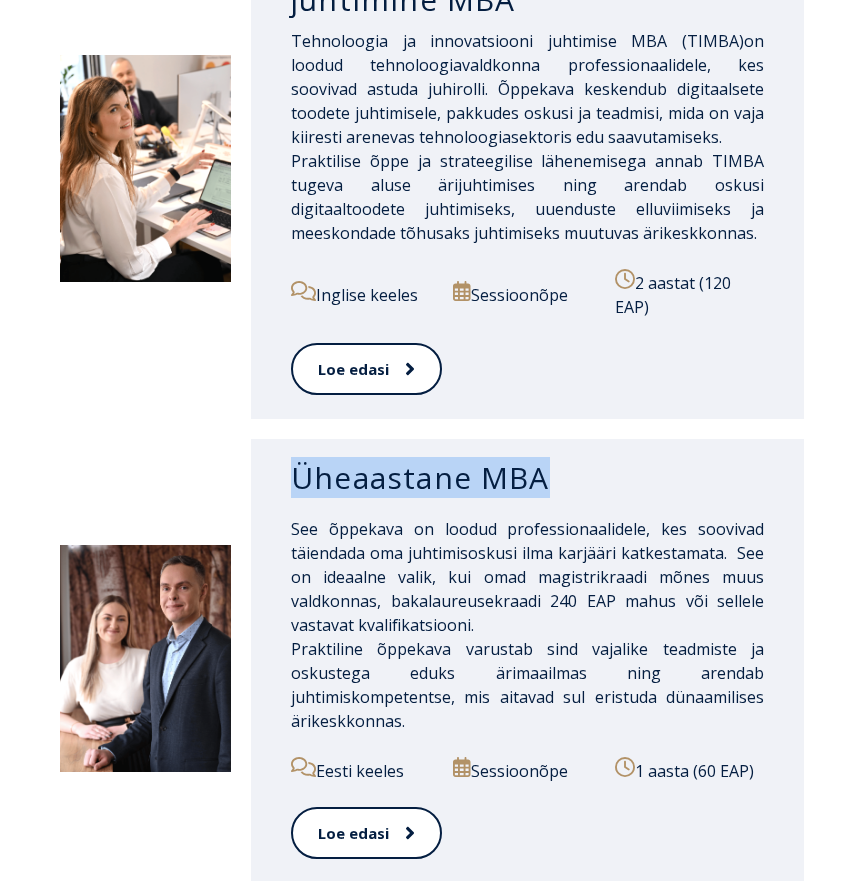 click on "Üheaastane MBA" at bounding box center [527, 478] 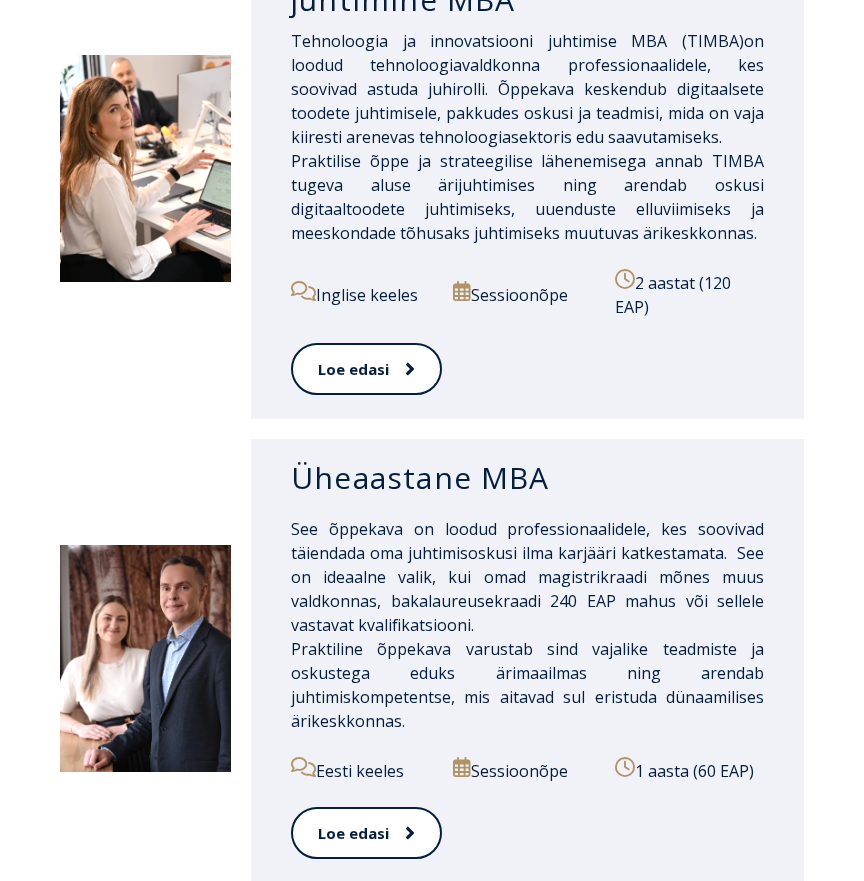 click on "See õppekava on loodud professionaalidele, kes soovivad täiendada oma juhtimisoskusi ilma karjääri katkestamata.  See on ideaalne valik, kui omad magistrikraadi mõnes muus valdkonnas, bakalaureusekraadi 240 EAP mahus või sellele vastavat kvalifikatsiooni." at bounding box center [527, 577] 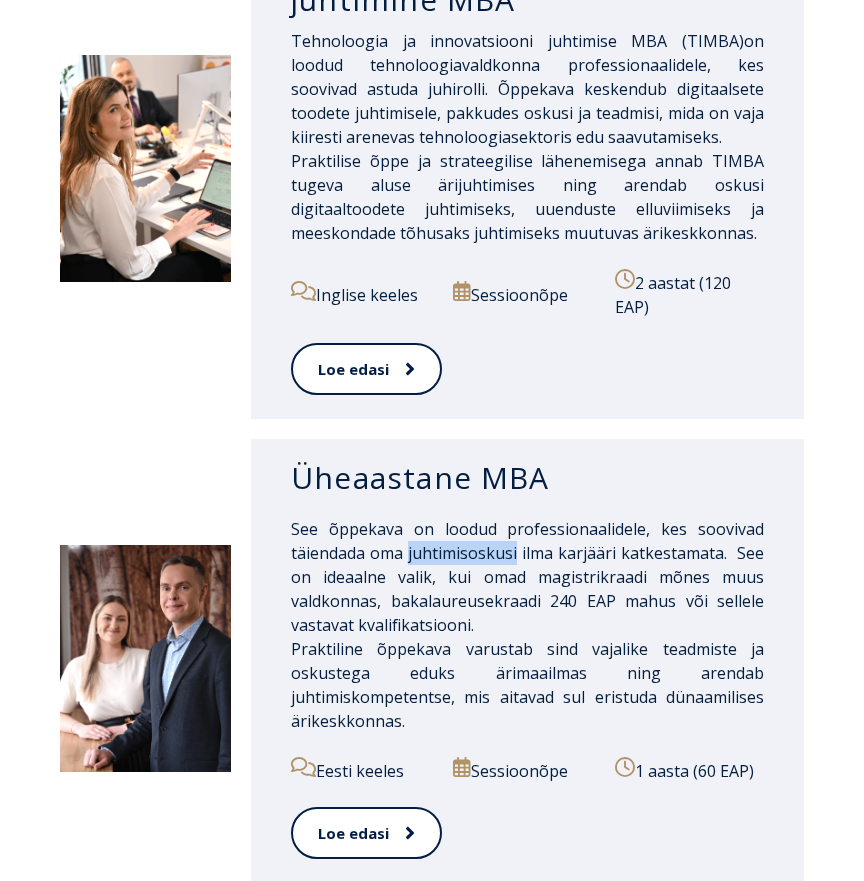 click on "See õppekava on loodud professionaalidele, kes soovivad täiendada oma juhtimisoskusi ilma karjääri katkestamata.  See on ideaalne valik, kui omad magistrikraadi mõnes muus valdkonnas, bakalaureusekraadi 240 EAP mahus või sellele vastavat kvalifikatsiooni." at bounding box center (527, 577) 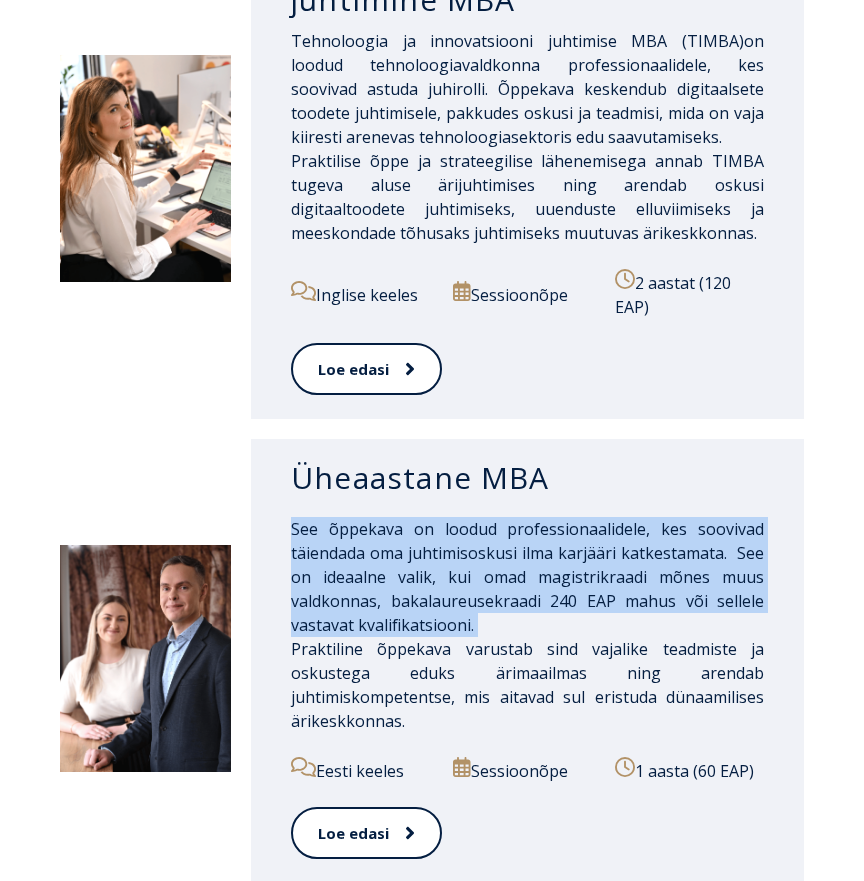 click on "See õppekava on loodud professionaalidele, kes soovivad täiendada oma juhtimisoskusi ilma karjääri katkestamata.  See on ideaalne valik, kui omad magistrikraadi mõnes muus valdkonnas, bakalaureusekraadi 240 EAP mahus või sellele vastavat kvalifikatsiooni." at bounding box center [527, 577] 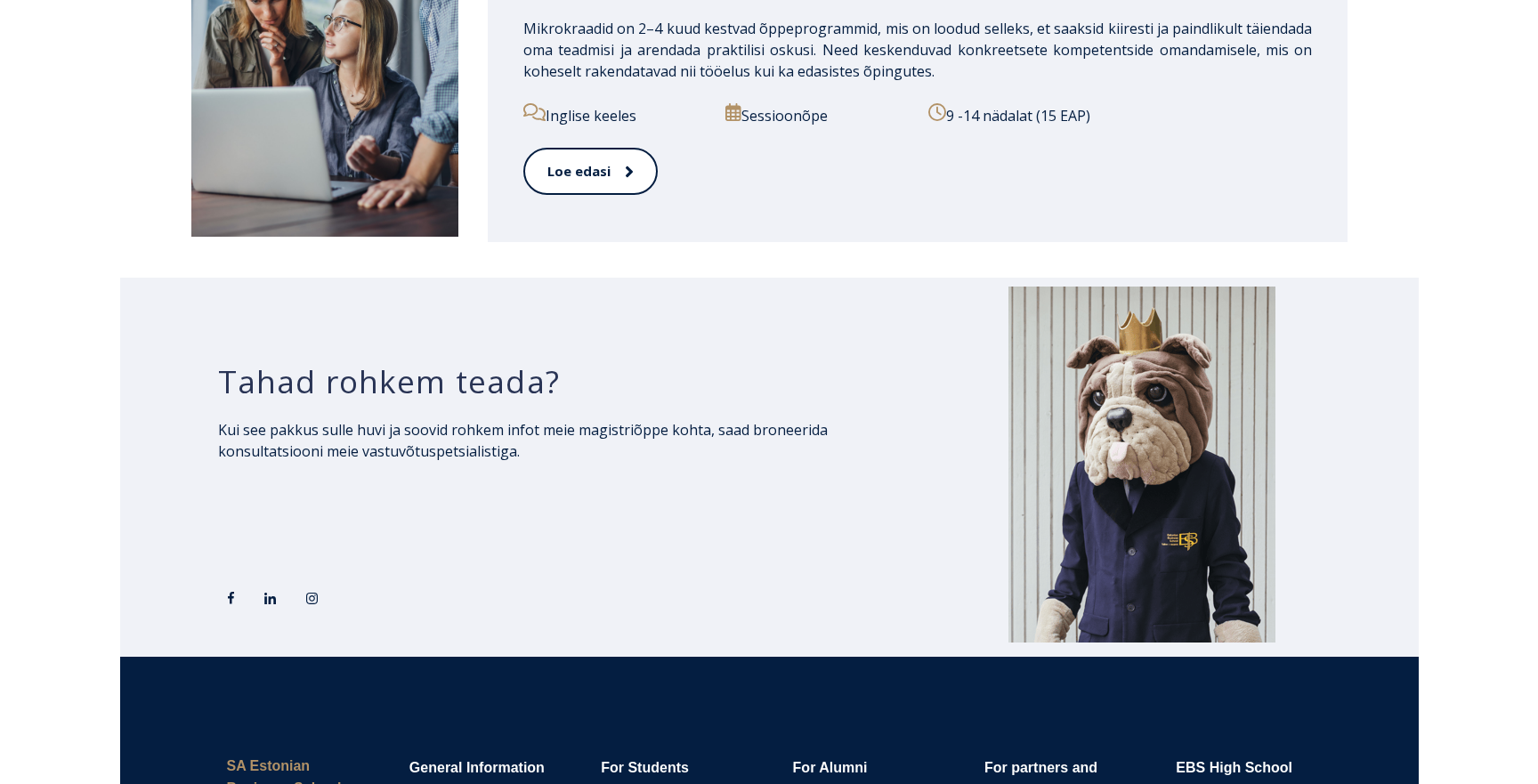 scroll, scrollTop: 2873, scrollLeft: 0, axis: vertical 